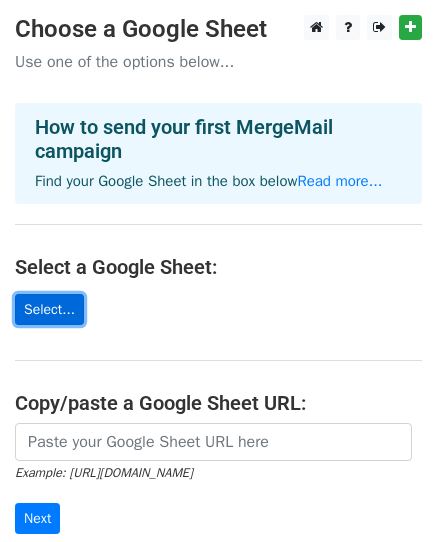 click on "Select..." at bounding box center (49, 309) 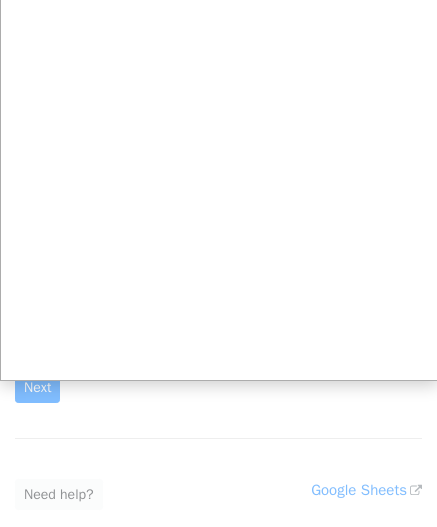 scroll, scrollTop: 295, scrollLeft: 0, axis: vertical 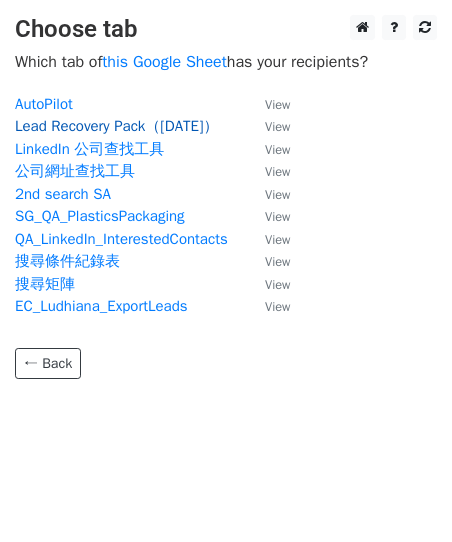 click on "Lead Recovery Pack（[DATE]）" at bounding box center (117, 126) 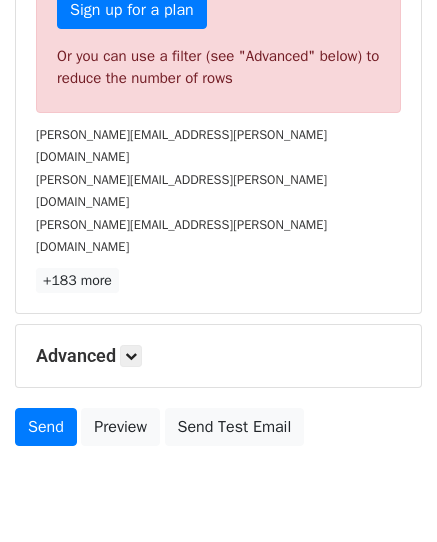 scroll, scrollTop: 705, scrollLeft: 0, axis: vertical 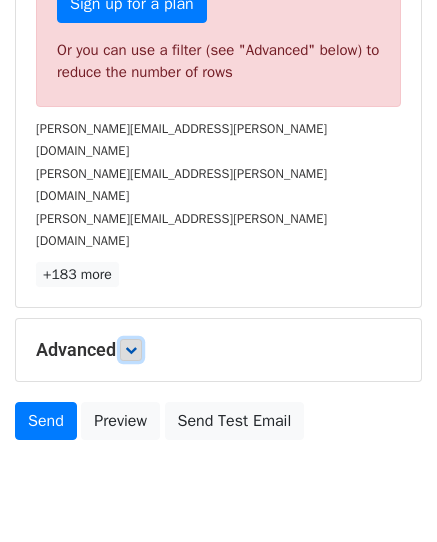 click at bounding box center (131, 350) 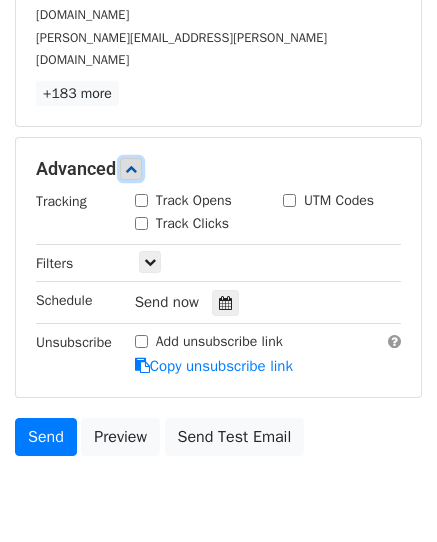 scroll, scrollTop: 902, scrollLeft: 0, axis: vertical 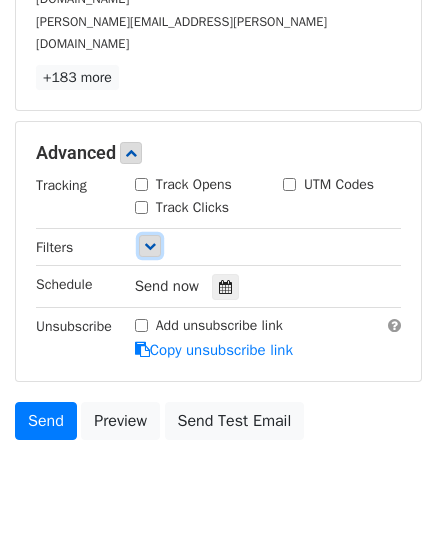 click at bounding box center [150, 246] 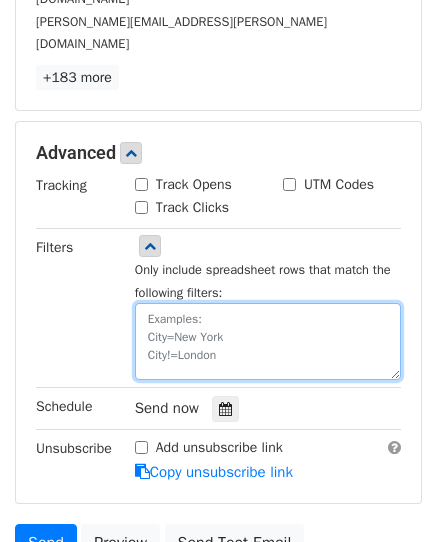 drag, startPoint x: 236, startPoint y: 293, endPoint x: 159, endPoint y: 257, distance: 85 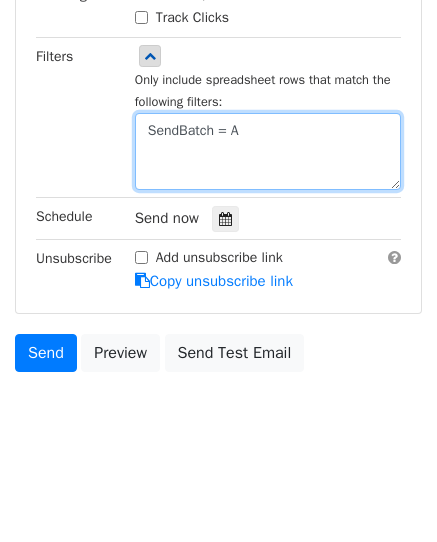 scroll, scrollTop: 553, scrollLeft: 0, axis: vertical 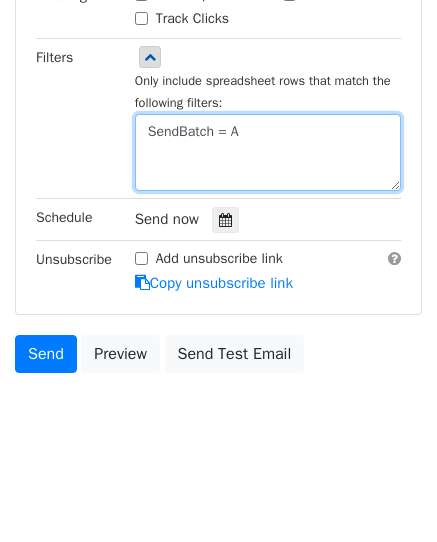 drag, startPoint x: 269, startPoint y: 127, endPoint x: 146, endPoint y: 143, distance: 124.036285 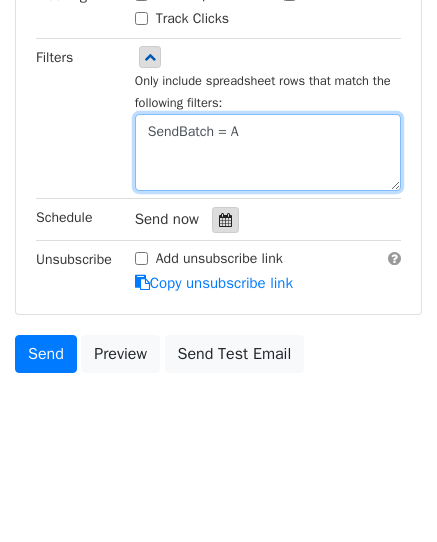 paste on "Template Used = Template_K" 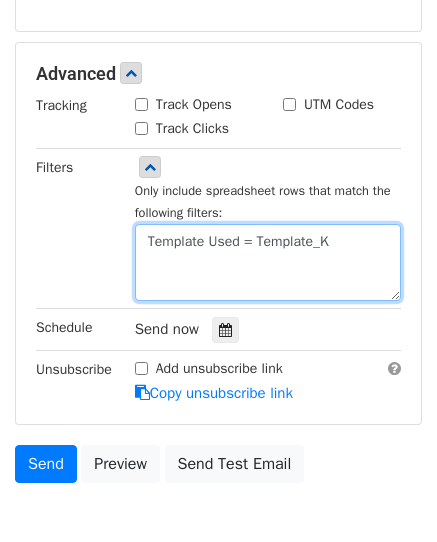 scroll, scrollTop: 967, scrollLeft: 0, axis: vertical 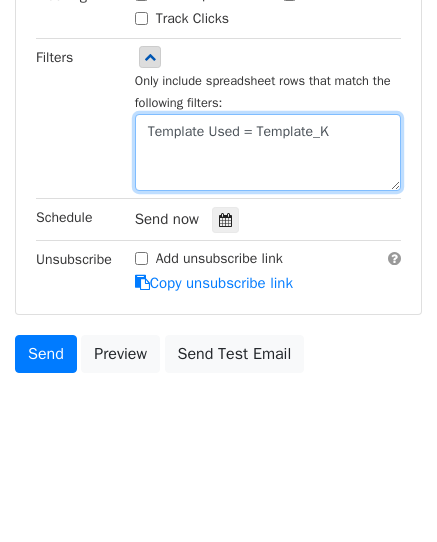 drag, startPoint x: 164, startPoint y: 176, endPoint x: 130, endPoint y: 122, distance: 63.812225 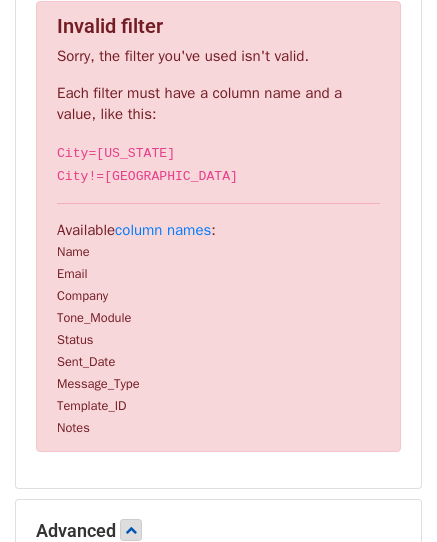 scroll, scrollTop: 300, scrollLeft: 0, axis: vertical 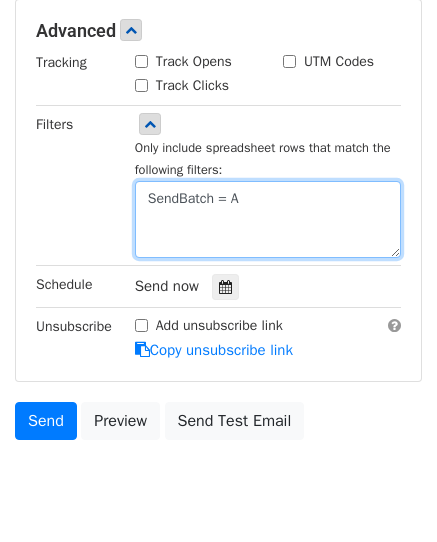 click on "SendBatch = A" at bounding box center (268, 219) 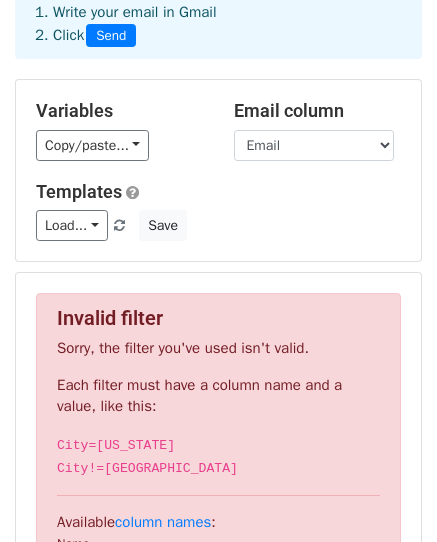 scroll, scrollTop: 100, scrollLeft: 0, axis: vertical 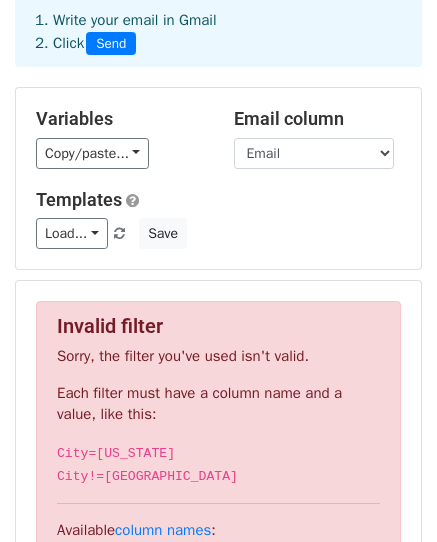 click on "Load...
No templates saved
Save" at bounding box center (218, 233) 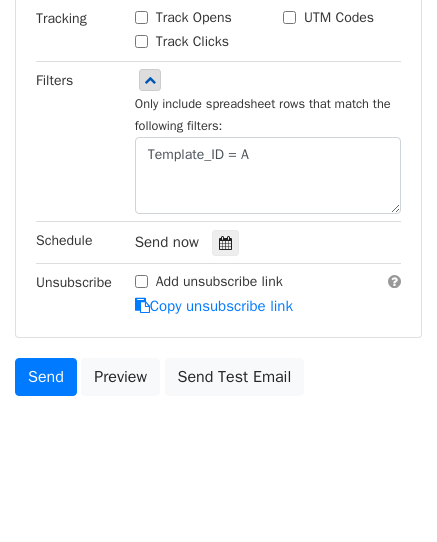 scroll, scrollTop: 967, scrollLeft: 0, axis: vertical 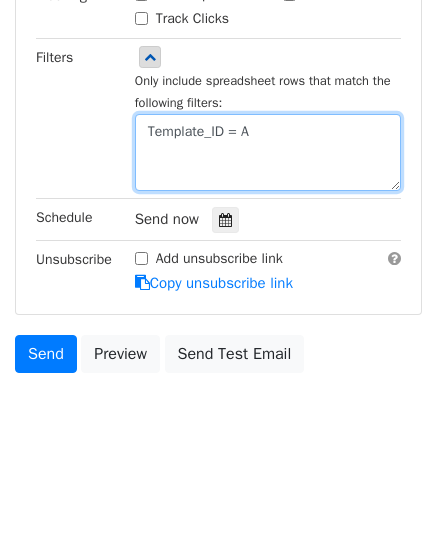 click on "Template_ID = A" at bounding box center (268, 152) 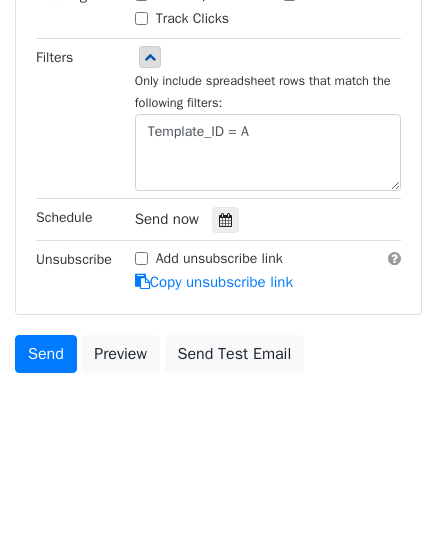 scroll, scrollTop: 800, scrollLeft: 0, axis: vertical 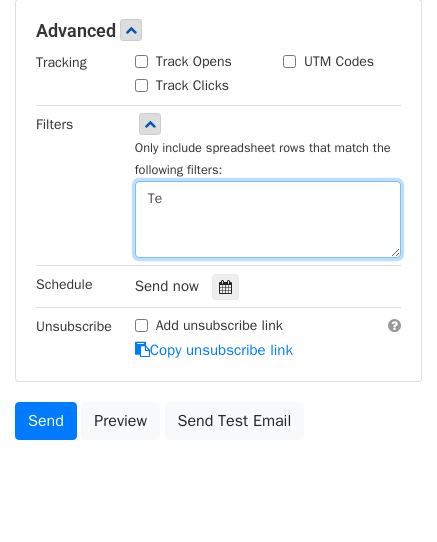 type on "T" 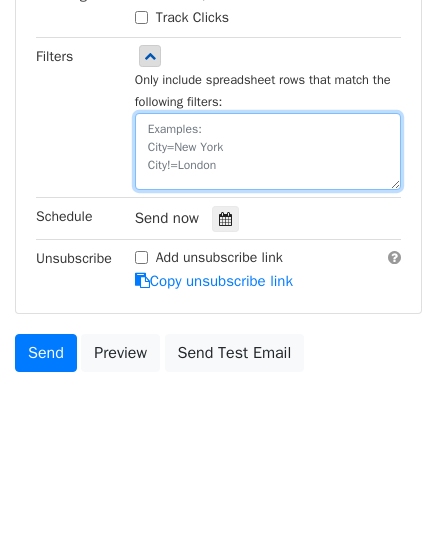 scroll, scrollTop: 486, scrollLeft: 0, axis: vertical 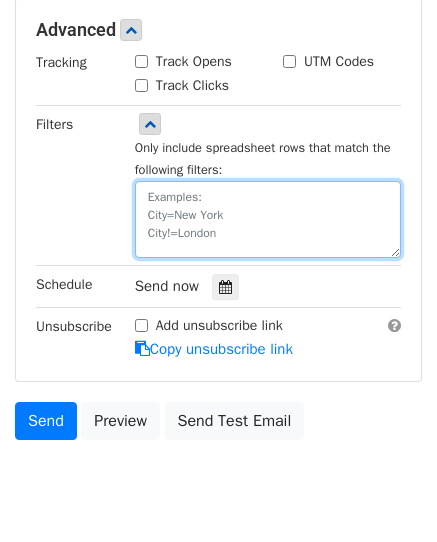 paste on "SendBatch=A" 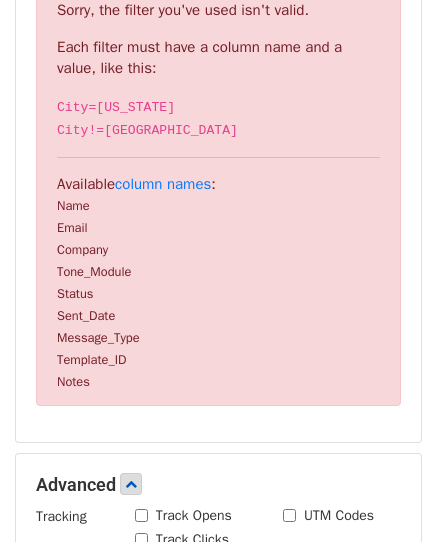 scroll, scrollTop: 400, scrollLeft: 0, axis: vertical 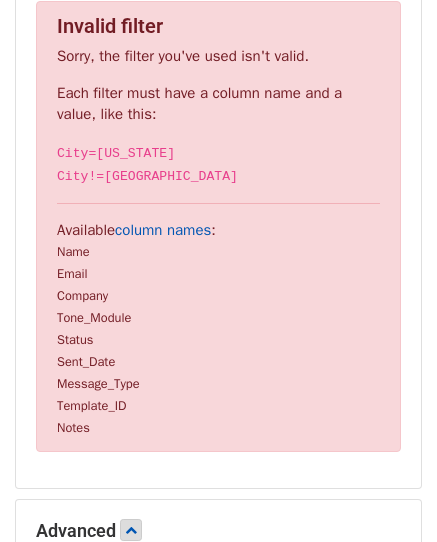type on "SendBatch=A" 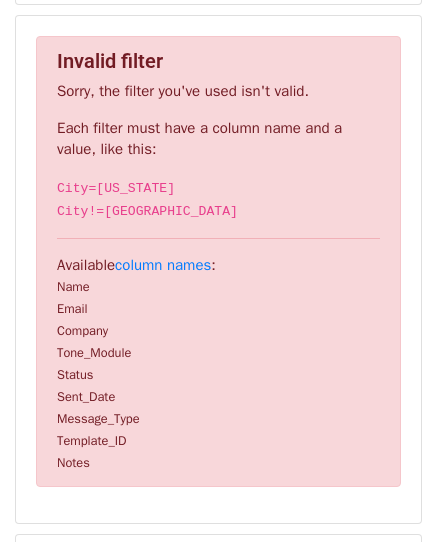 scroll, scrollTop: 400, scrollLeft: 0, axis: vertical 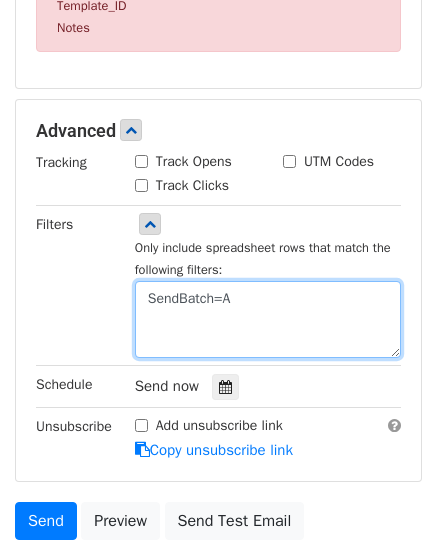 drag, startPoint x: 269, startPoint y: 306, endPoint x: 44, endPoint y: 300, distance: 225.07999 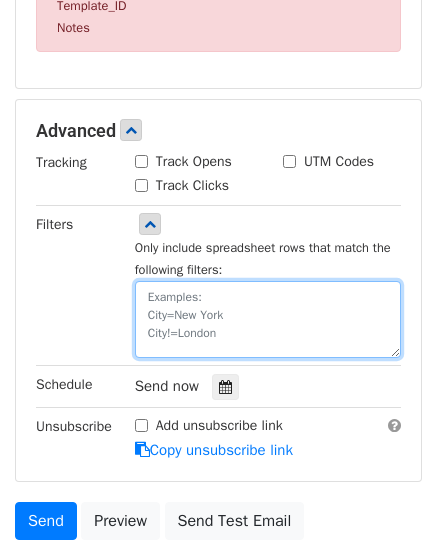 paste on "SendBatch=A" 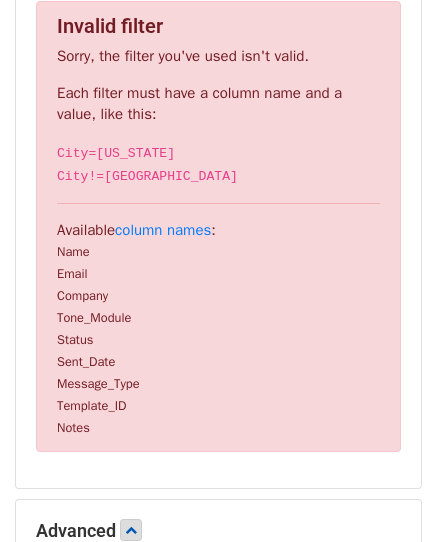scroll, scrollTop: 300, scrollLeft: 0, axis: vertical 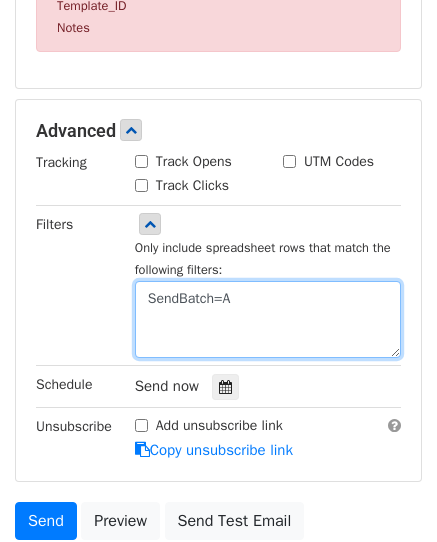 drag, startPoint x: 263, startPoint y: 296, endPoint x: 121, endPoint y: 299, distance: 142.0317 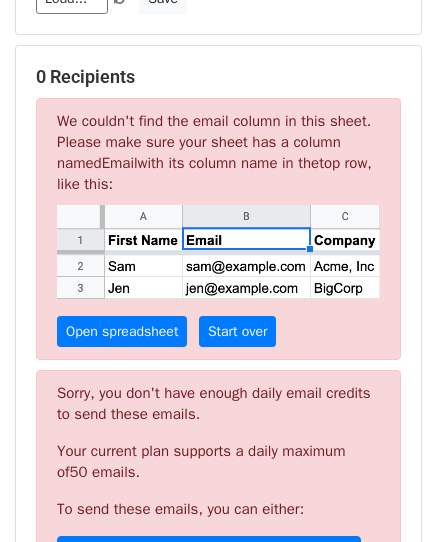 scroll, scrollTop: 300, scrollLeft: 0, axis: vertical 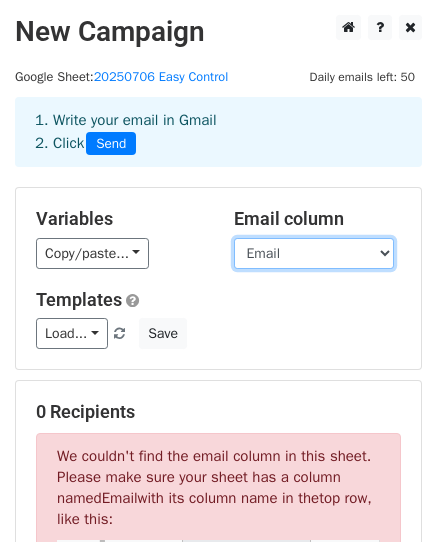 click on "Name
Email
Company
Tone_Module
Status
Sent_Date
Message_Type
Template_ID
Notes" at bounding box center (314, 253) 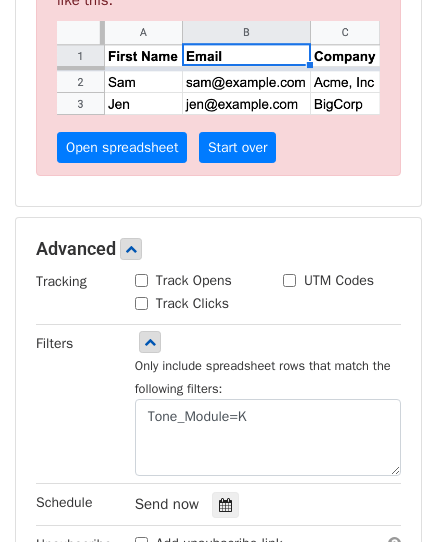 scroll, scrollTop: 600, scrollLeft: 0, axis: vertical 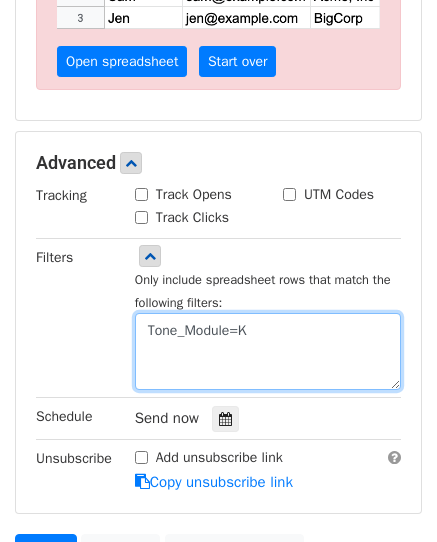 click on "Tone_Module=K" at bounding box center [268, 351] 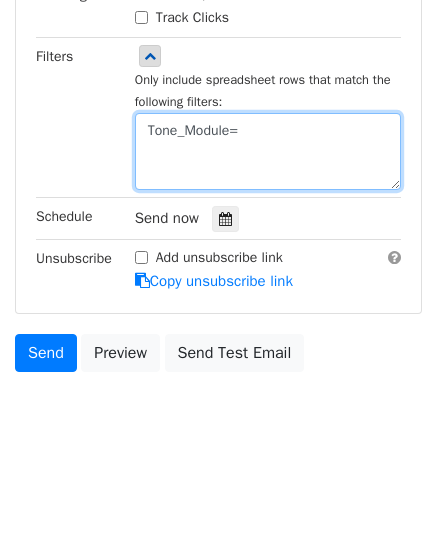 scroll, scrollTop: 553, scrollLeft: 0, axis: vertical 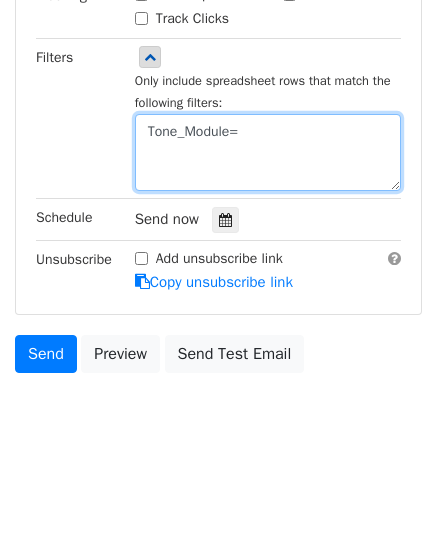 type on "Tone_Module=K" 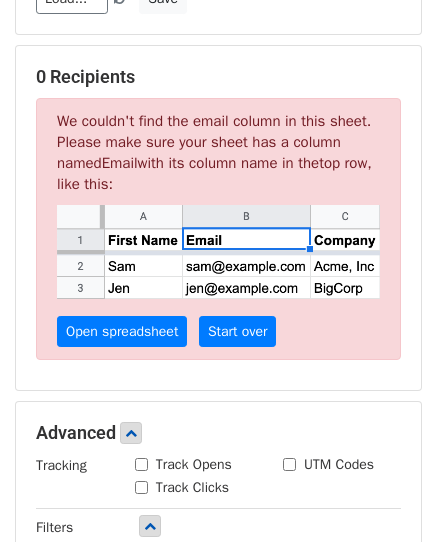 scroll, scrollTop: 300, scrollLeft: 0, axis: vertical 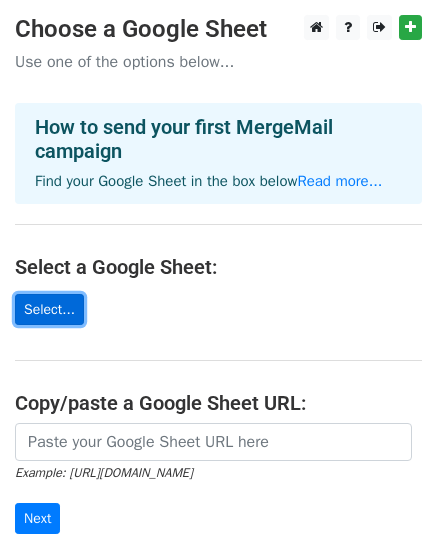 click on "Select..." at bounding box center (49, 309) 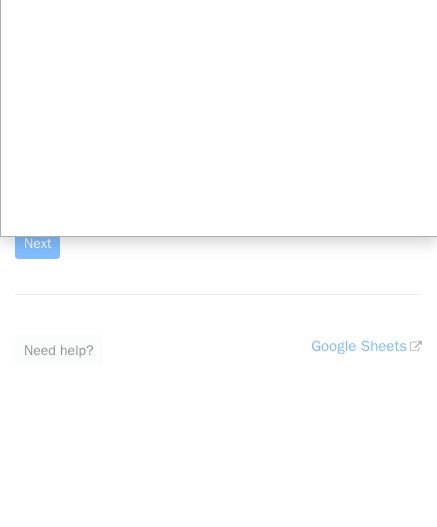 scroll, scrollTop: 295, scrollLeft: 0, axis: vertical 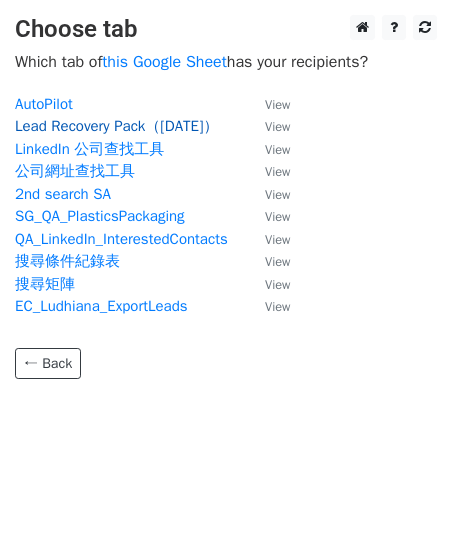 click on "Lead Recovery Pack（[DATE]）" at bounding box center [117, 126] 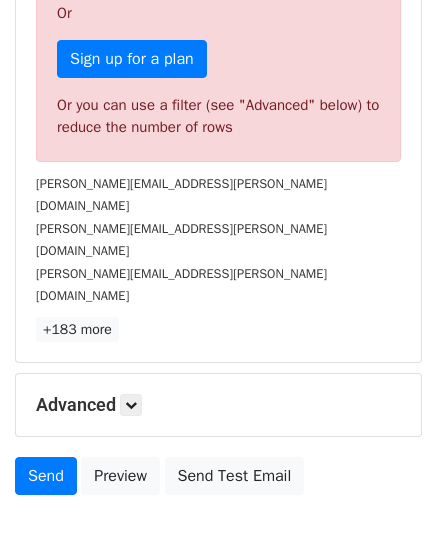 scroll, scrollTop: 705, scrollLeft: 0, axis: vertical 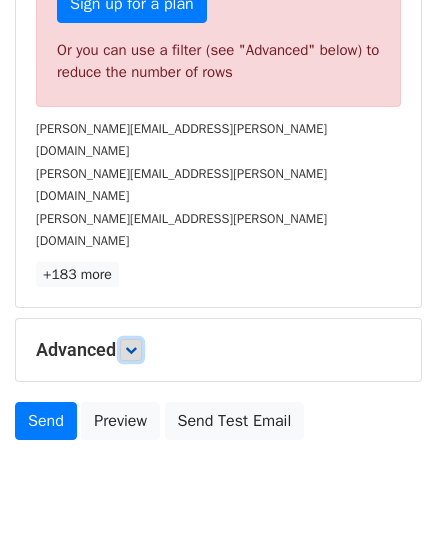 click at bounding box center [131, 350] 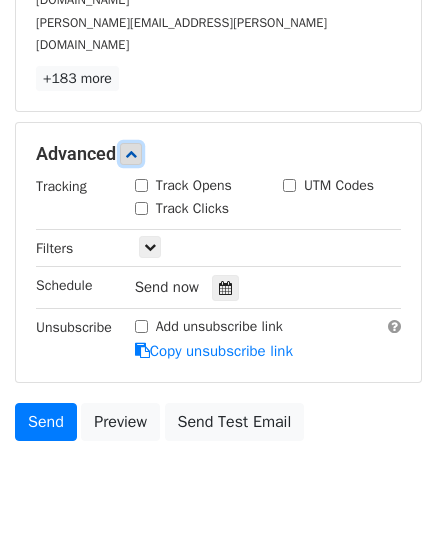 scroll, scrollTop: 902, scrollLeft: 0, axis: vertical 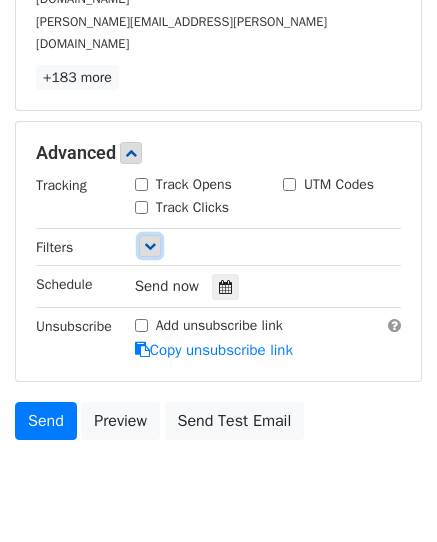click at bounding box center (150, 246) 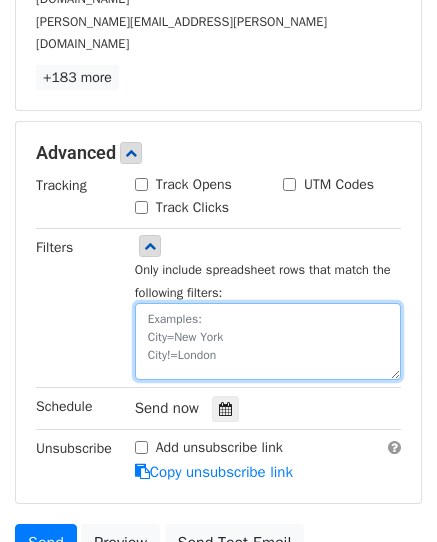 click at bounding box center (268, 341) 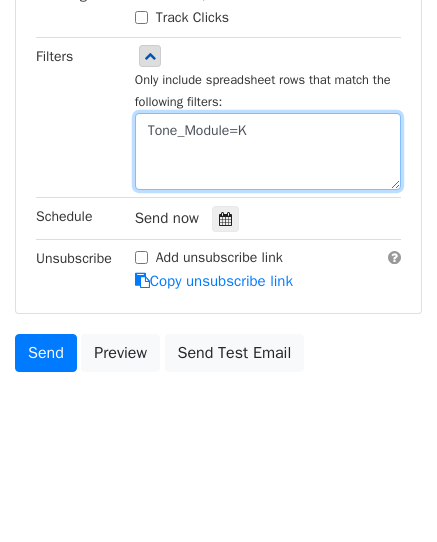 scroll, scrollTop: 553, scrollLeft: 0, axis: vertical 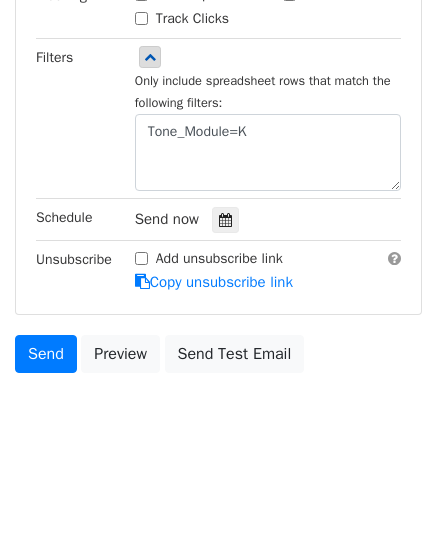 drag, startPoint x: 212, startPoint y: 233, endPoint x: 333, endPoint y: 261, distance: 124.197426 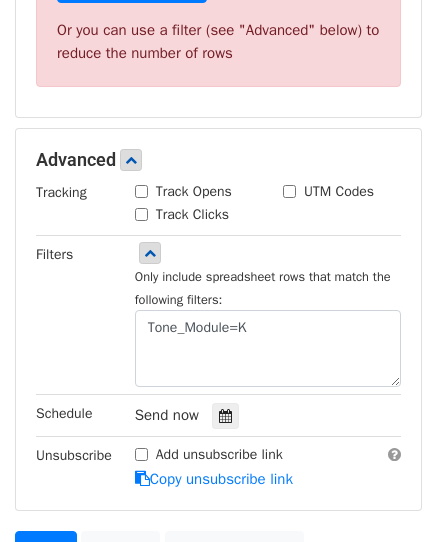 scroll, scrollTop: 1194, scrollLeft: 0, axis: vertical 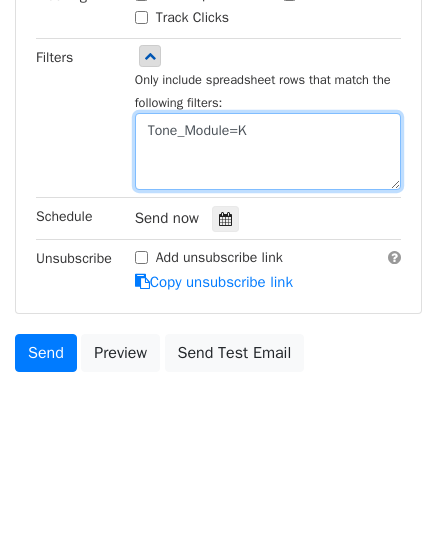 click on "Tone_Module=K" at bounding box center (268, 151) 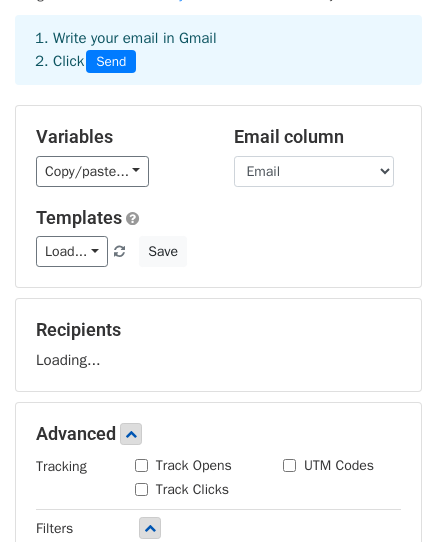 scroll, scrollTop: 0, scrollLeft: 0, axis: both 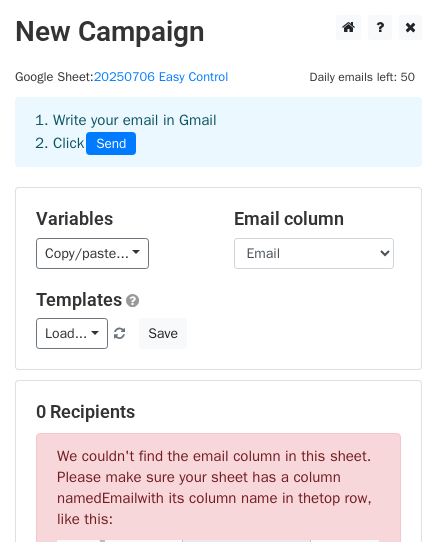 type on "Tone_Module=K" 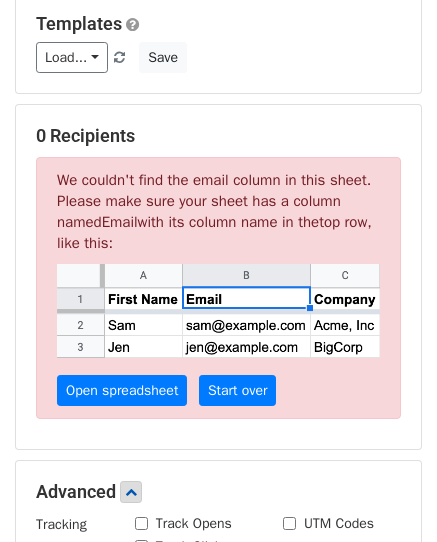 scroll, scrollTop: 200, scrollLeft: 0, axis: vertical 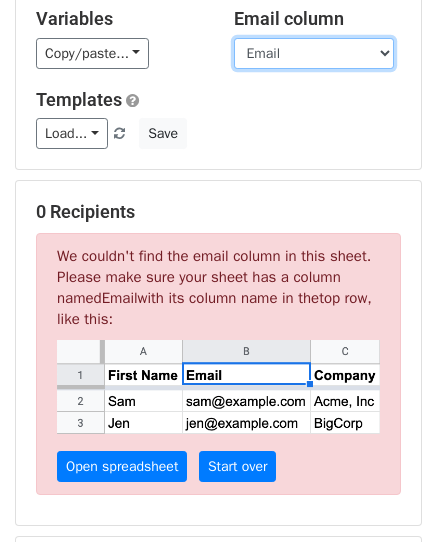 click on "Name
Email
Company
Tone_Module
Status
Sent_Date
Message_Type
Template_ID
Notes" at bounding box center [314, 53] 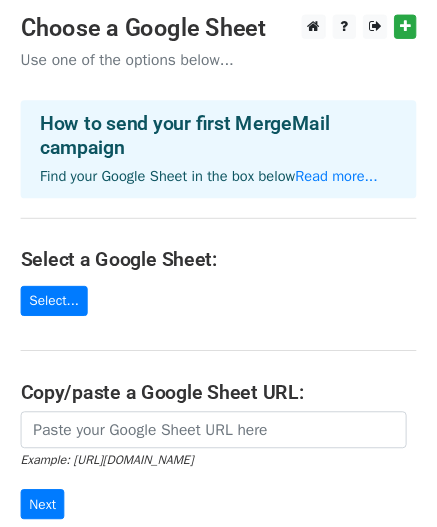 scroll, scrollTop: 0, scrollLeft: 0, axis: both 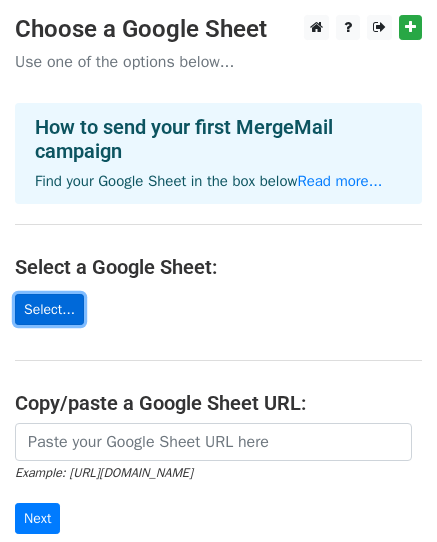 click on "Select..." at bounding box center (49, 309) 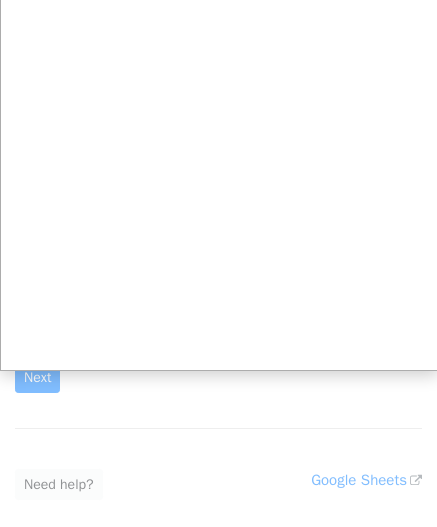 scroll, scrollTop: 295, scrollLeft: 0, axis: vertical 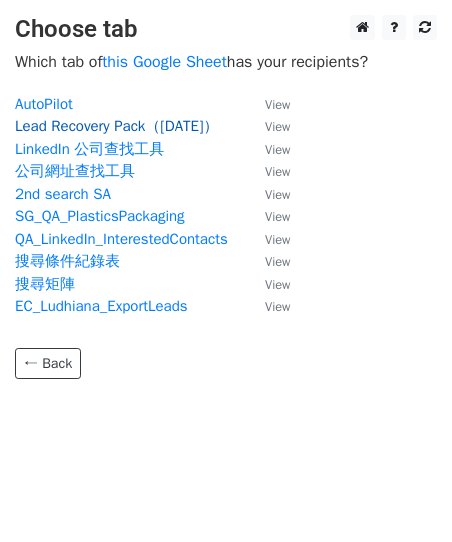 click on "Lead Recovery Pack（[DATE]）" at bounding box center [117, 126] 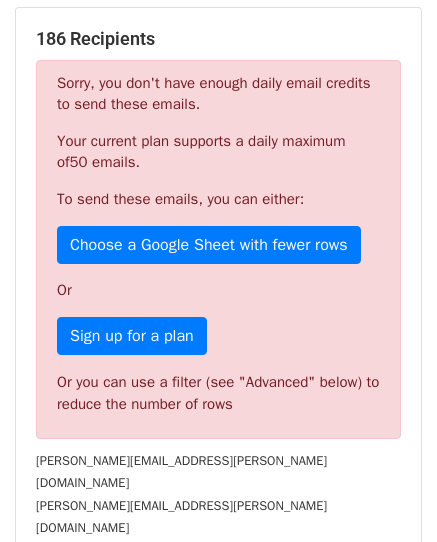 scroll, scrollTop: 400, scrollLeft: 0, axis: vertical 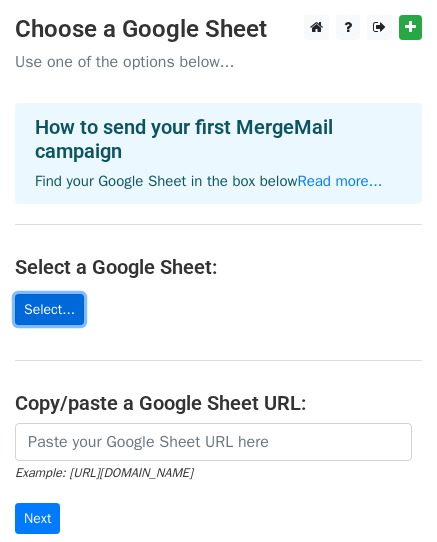 click on "Select..." at bounding box center (49, 309) 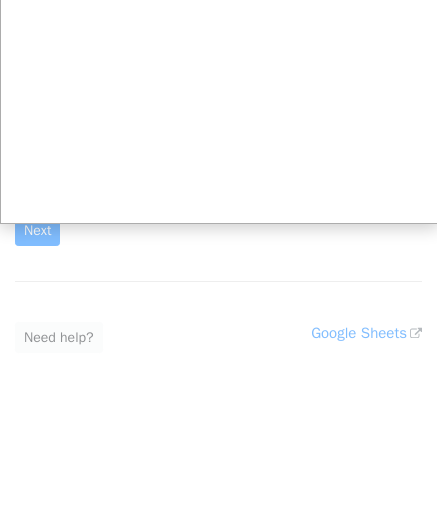scroll, scrollTop: 295, scrollLeft: 0, axis: vertical 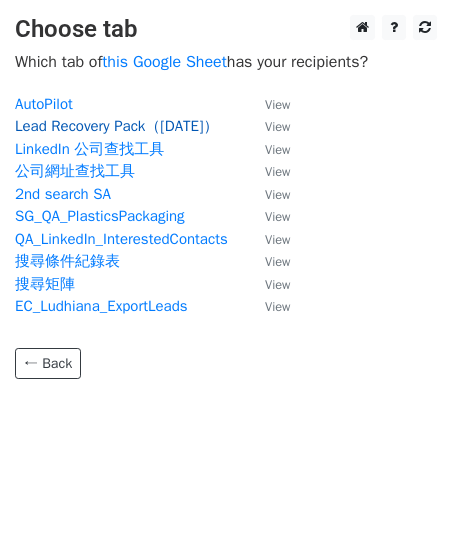 click on "Lead Recovery Pack（[DATE]）" at bounding box center [117, 126] 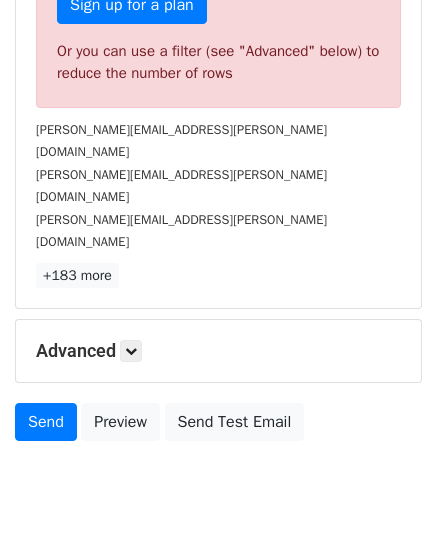 scroll, scrollTop: 705, scrollLeft: 0, axis: vertical 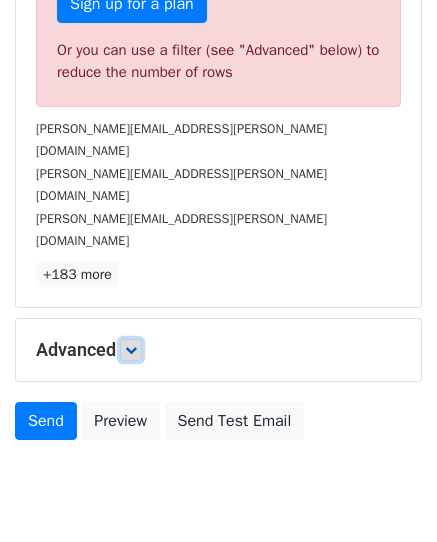 click at bounding box center (131, 350) 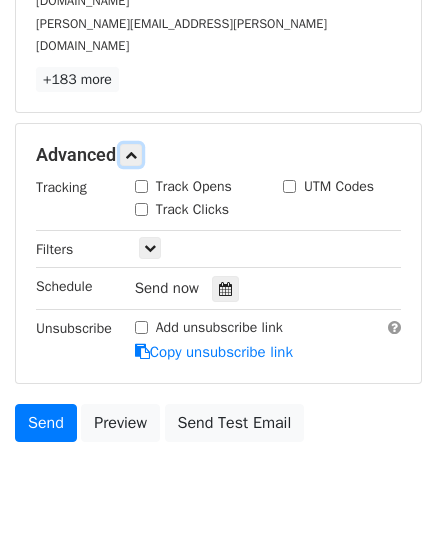 scroll, scrollTop: 902, scrollLeft: 0, axis: vertical 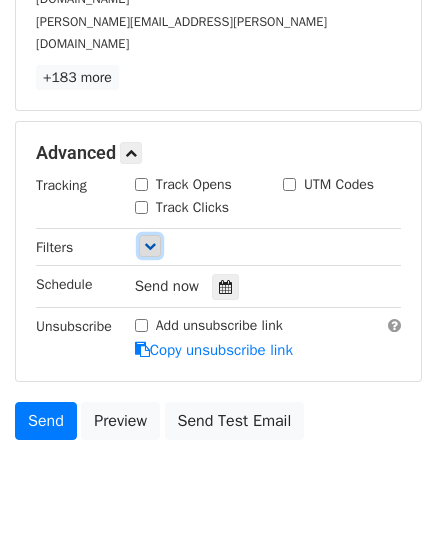 click at bounding box center (150, 246) 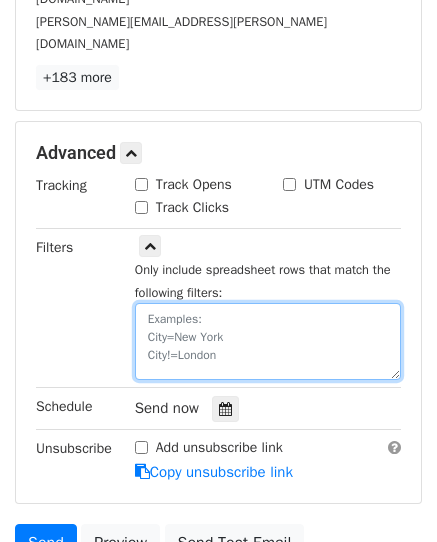 click at bounding box center [268, 341] 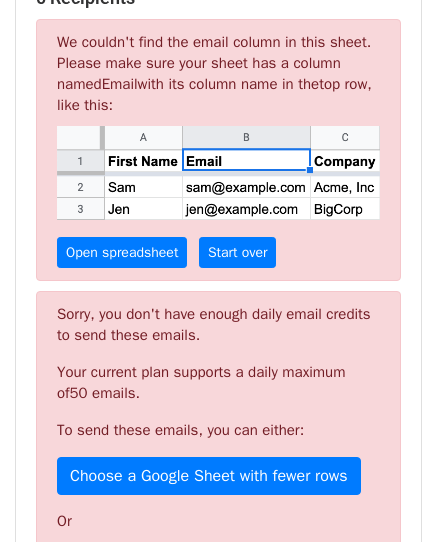 scroll, scrollTop: 400, scrollLeft: 0, axis: vertical 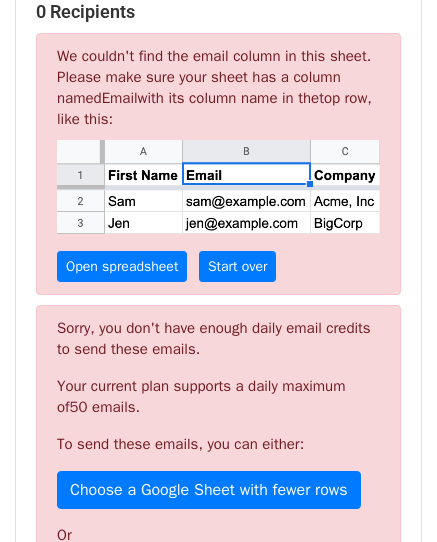 type on "Tone_Module=K" 